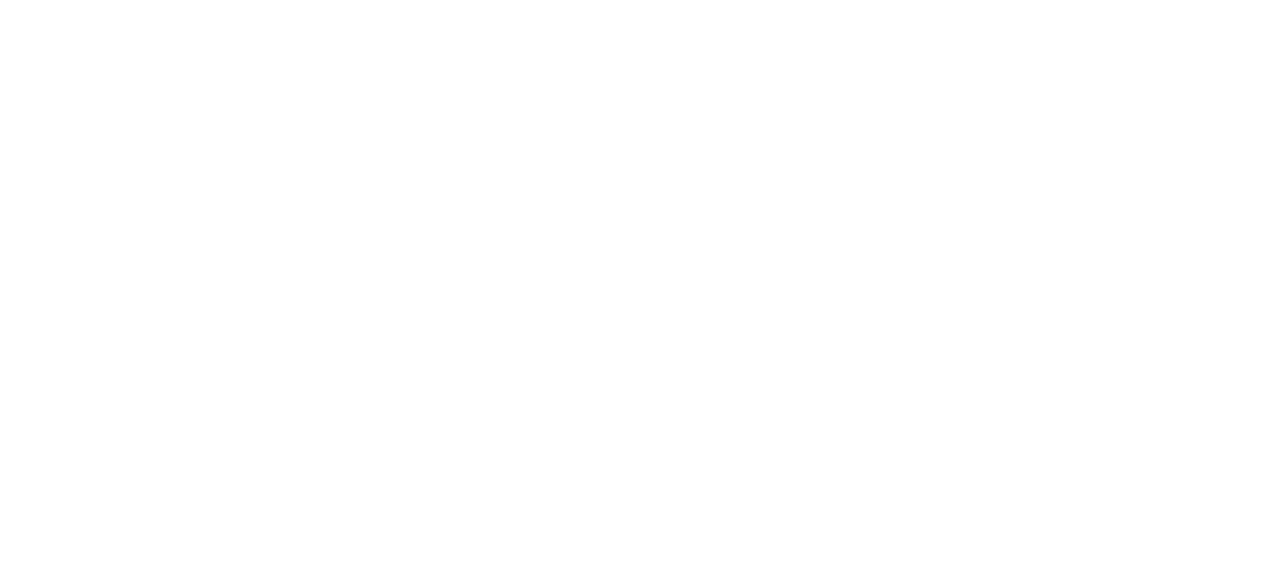 scroll, scrollTop: 0, scrollLeft: 0, axis: both 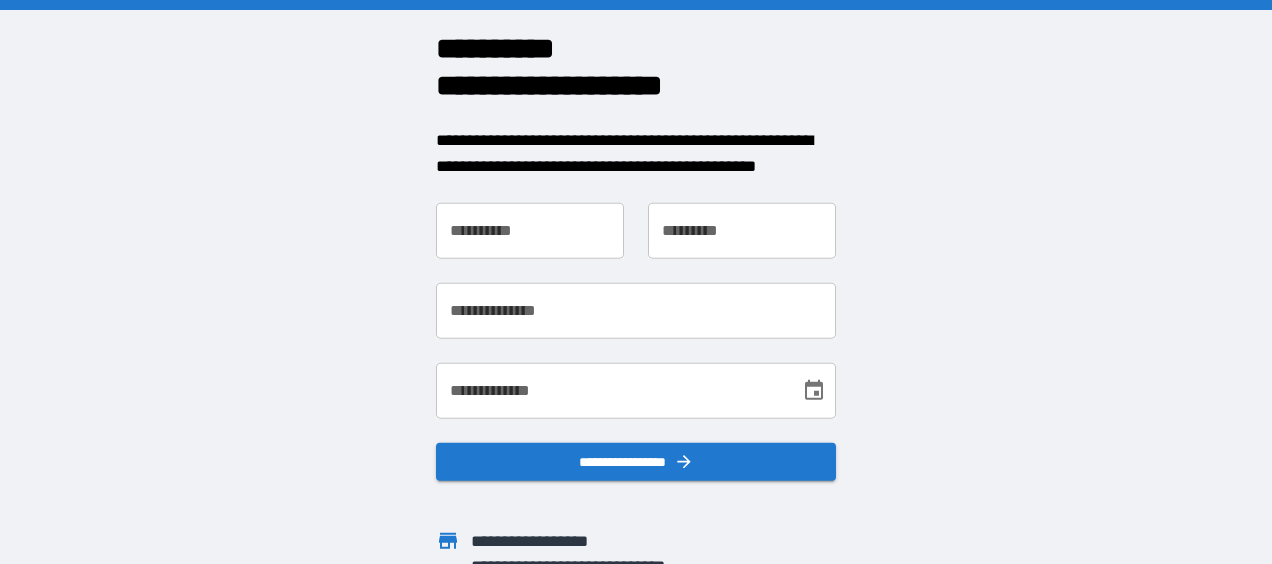 click on "**********" at bounding box center (530, 231) 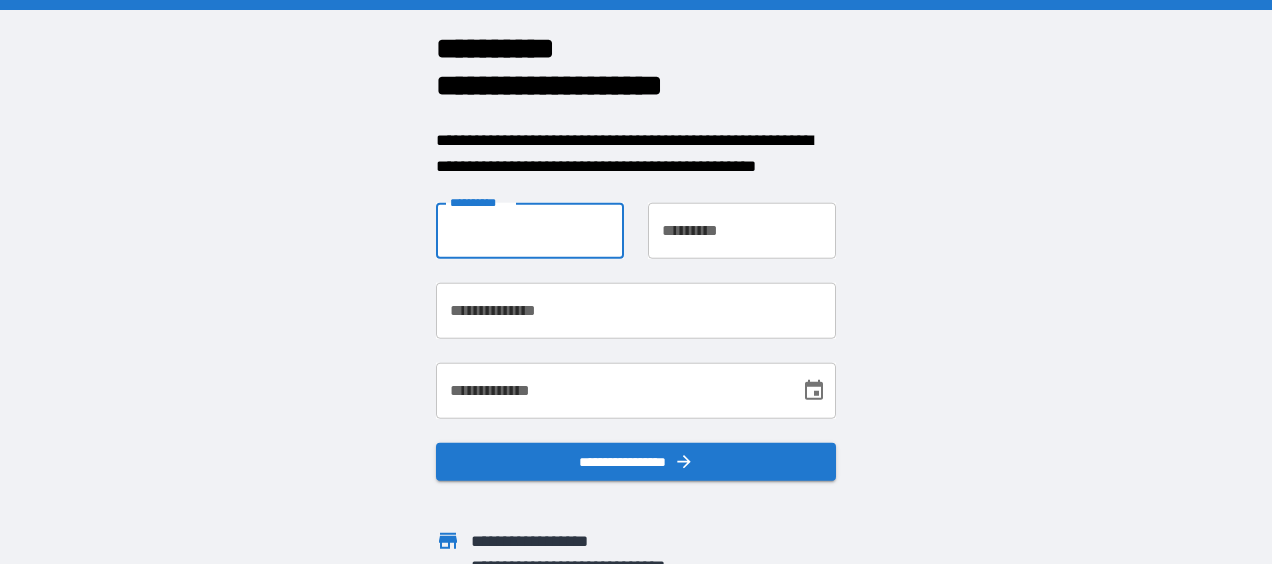 type on "******" 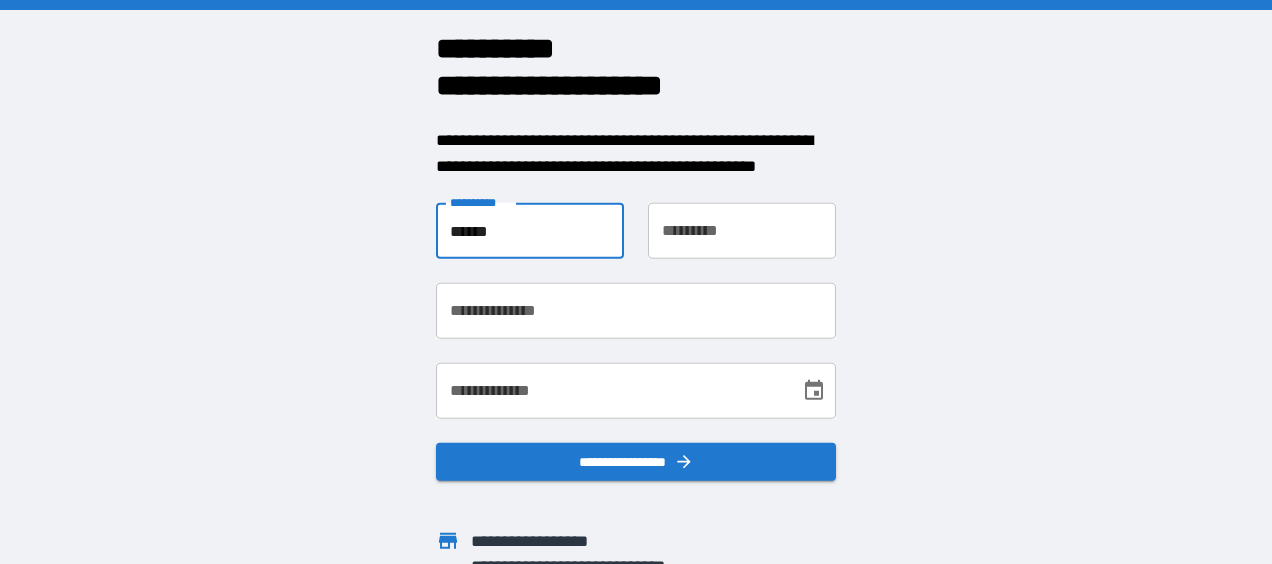 type on "*******" 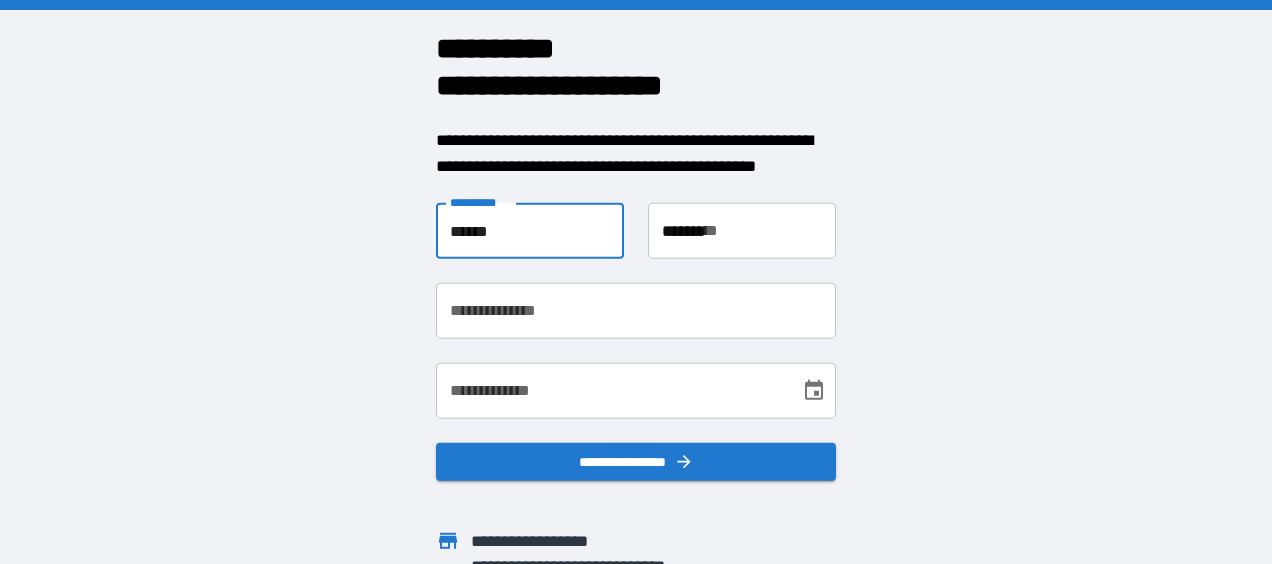type on "**********" 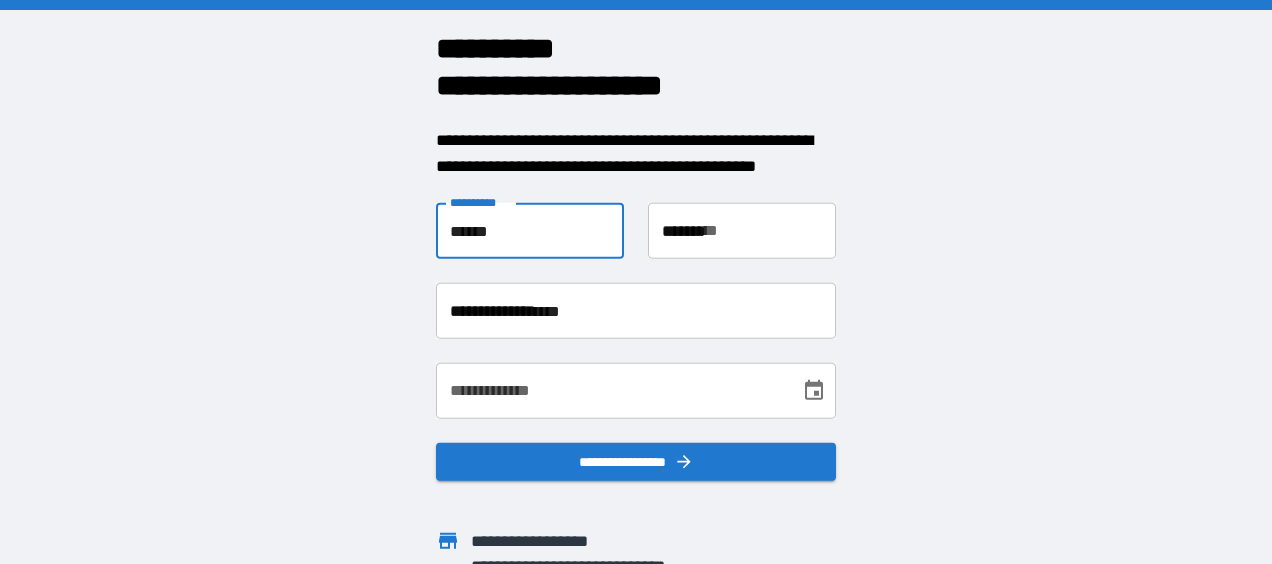 type on "**********" 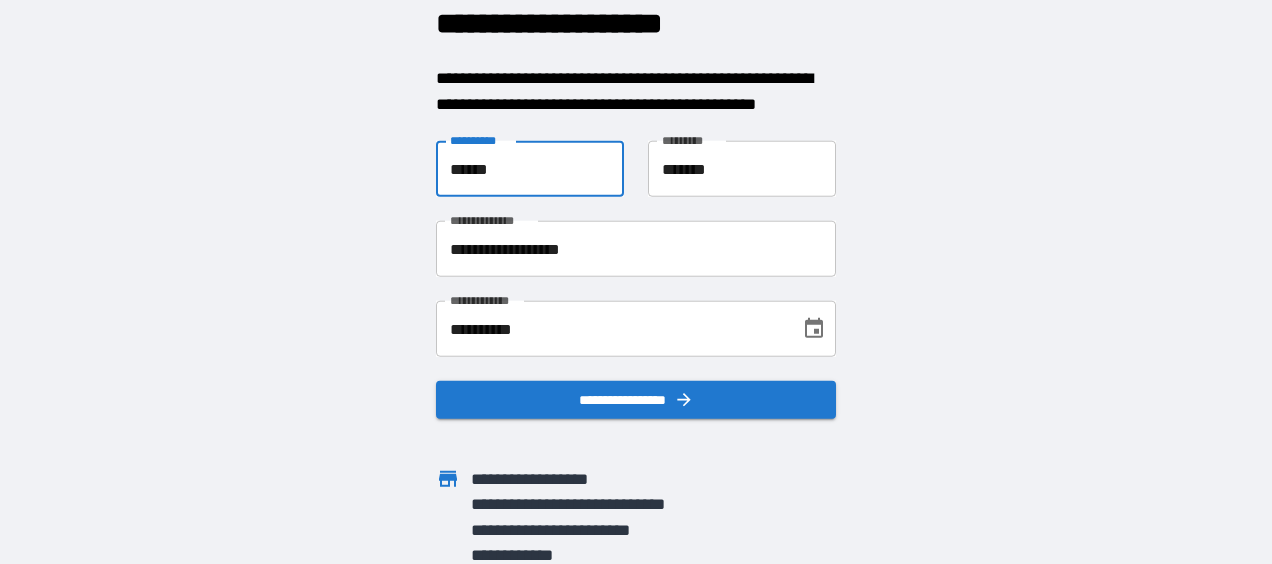 scroll, scrollTop: 66, scrollLeft: 0, axis: vertical 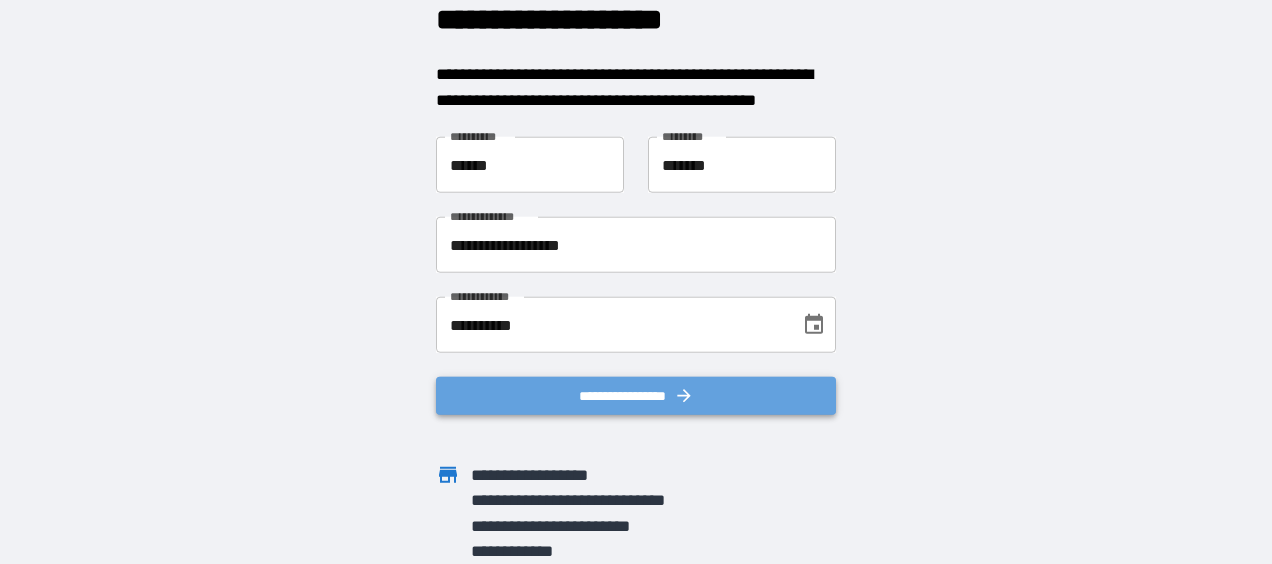 click on "**********" at bounding box center (636, 396) 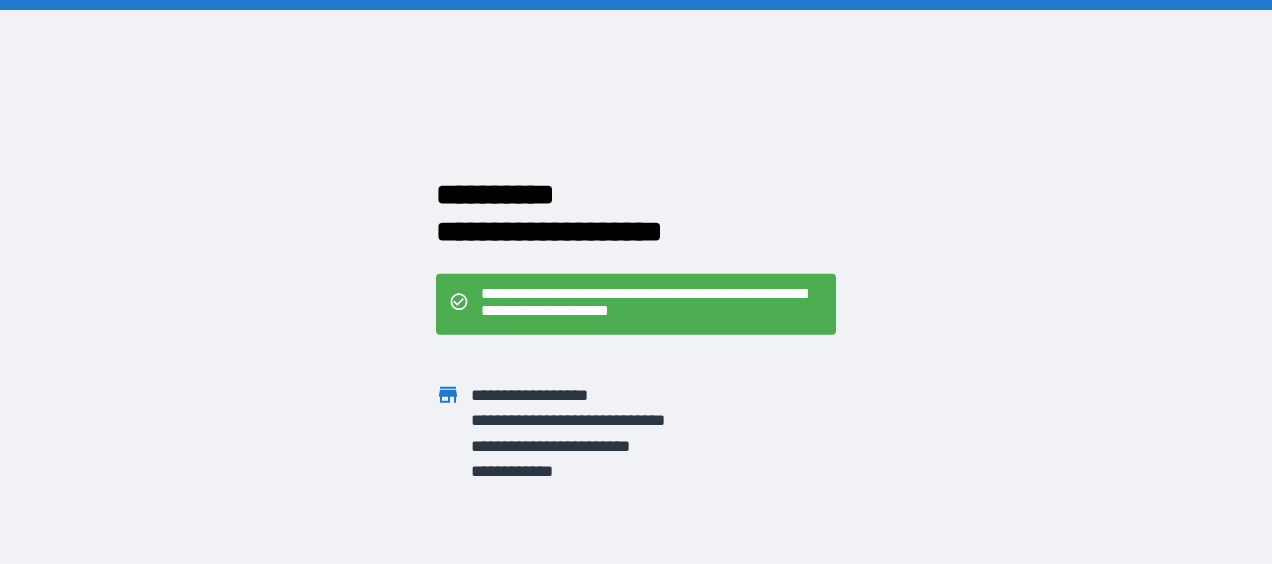 scroll, scrollTop: 0, scrollLeft: 0, axis: both 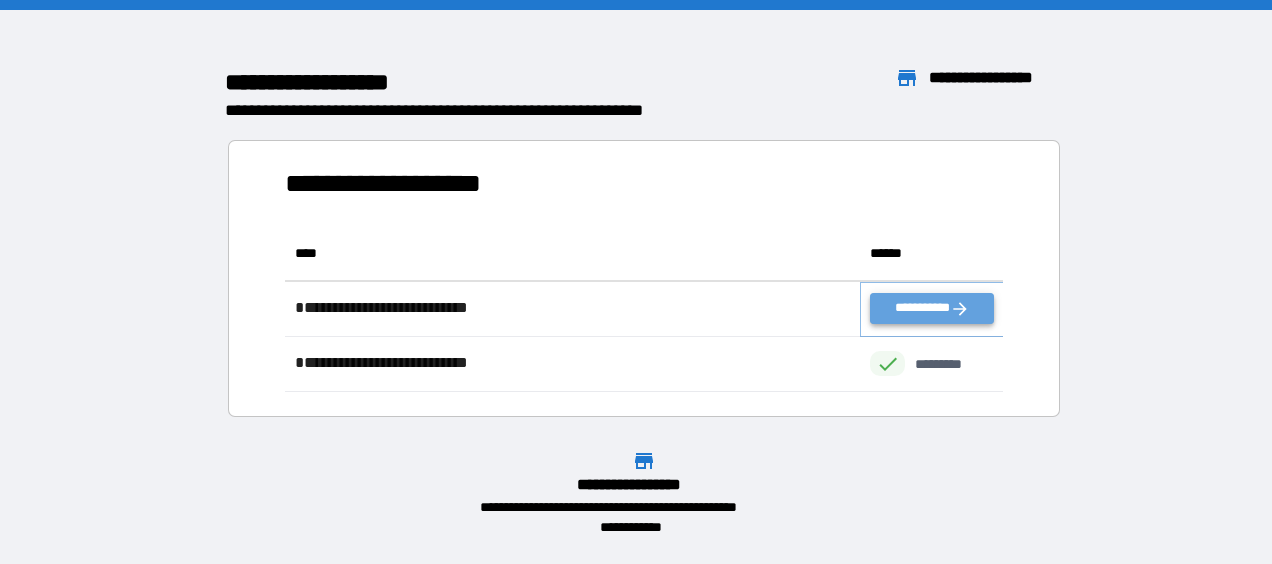 click on "**********" at bounding box center [932, 308] 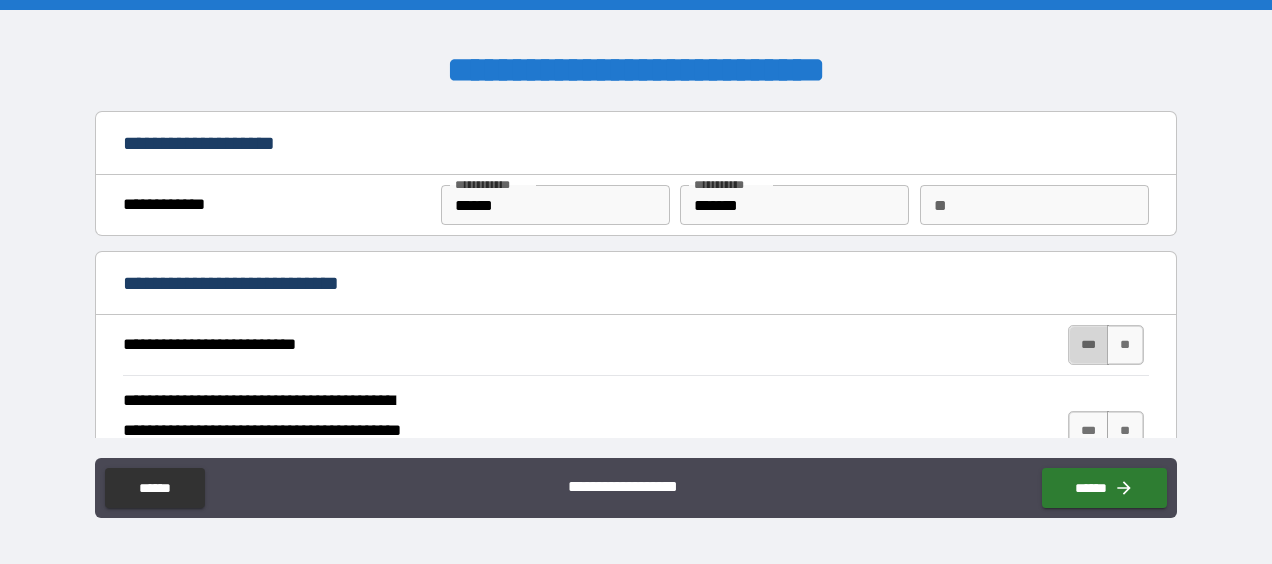click on "***" at bounding box center [1089, 345] 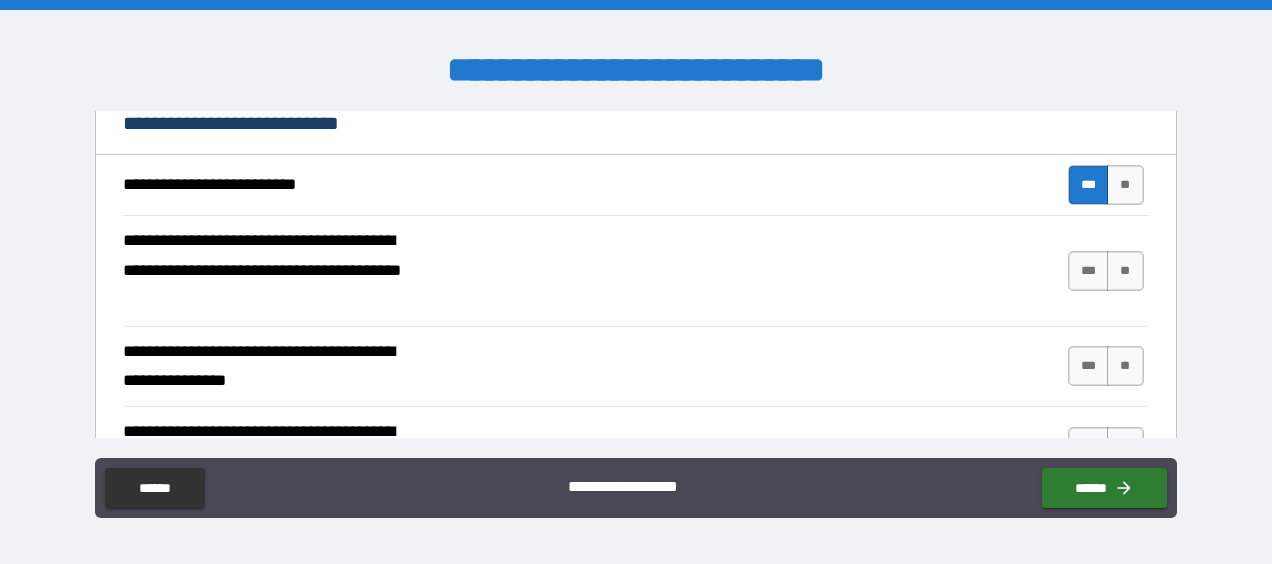 scroll, scrollTop: 166, scrollLeft: 0, axis: vertical 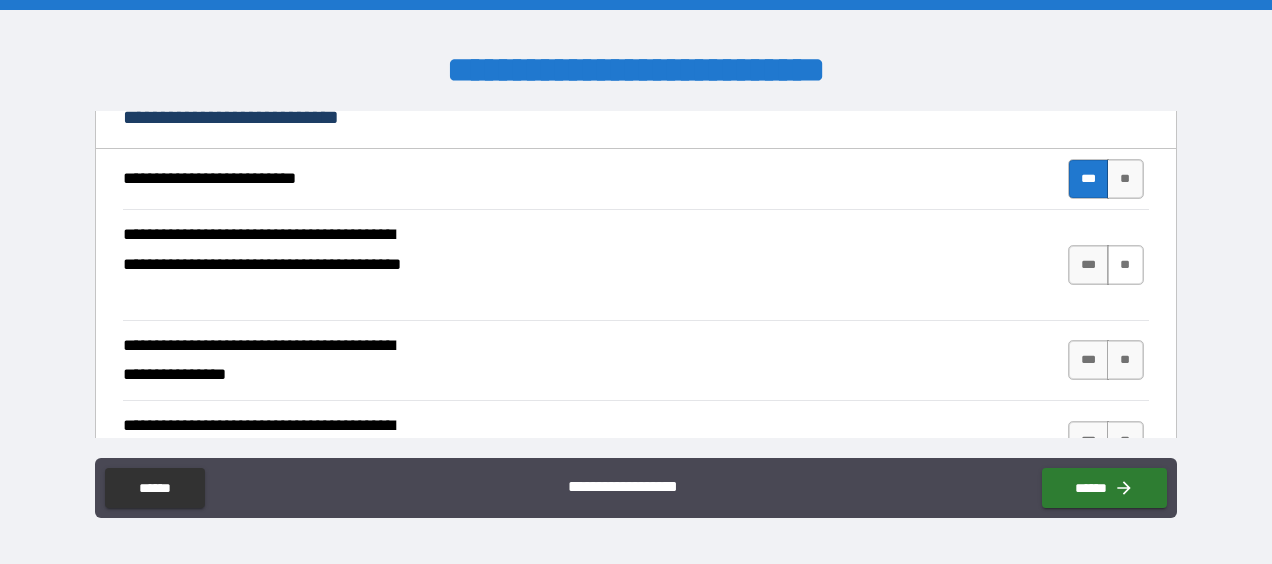 click on "**" at bounding box center (1125, 265) 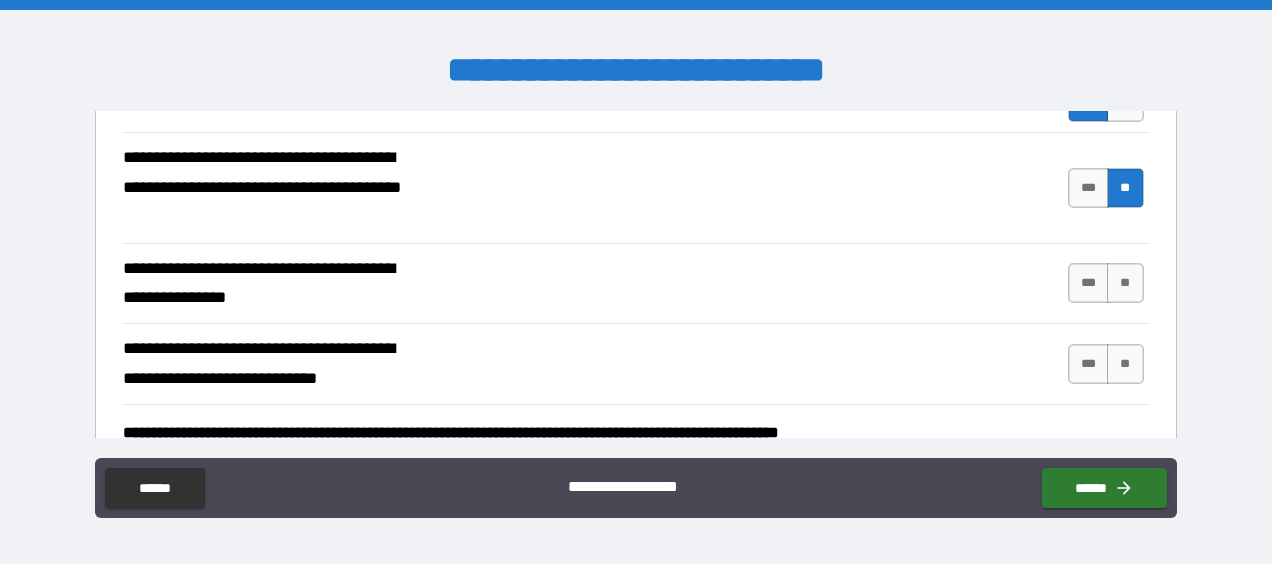 scroll, scrollTop: 251, scrollLeft: 0, axis: vertical 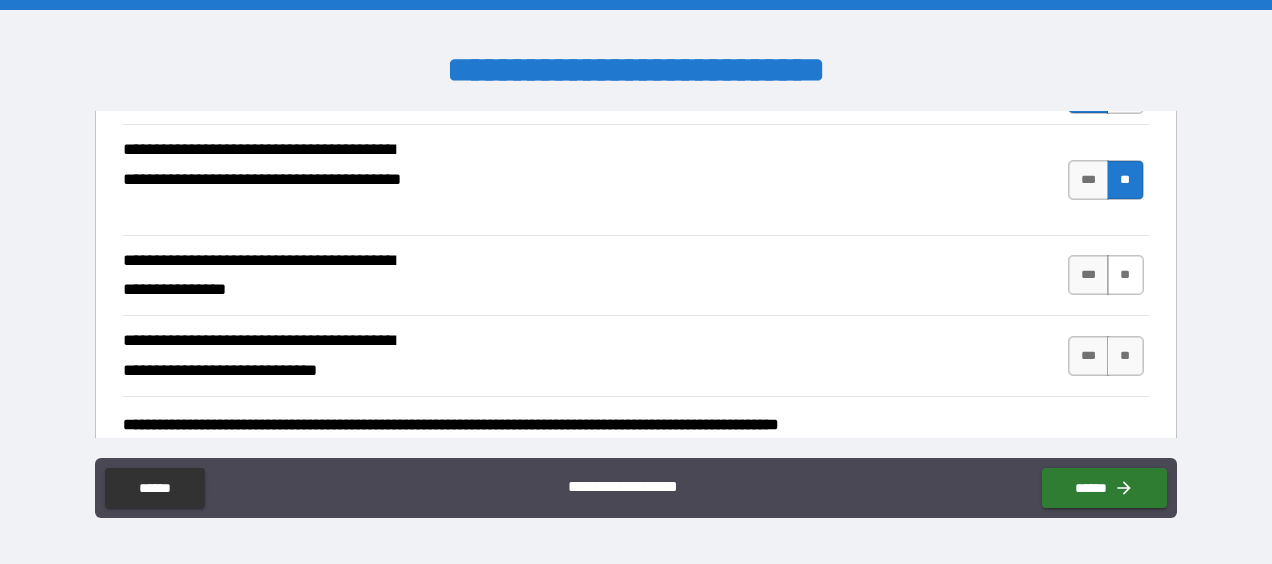 click on "**" at bounding box center (1125, 275) 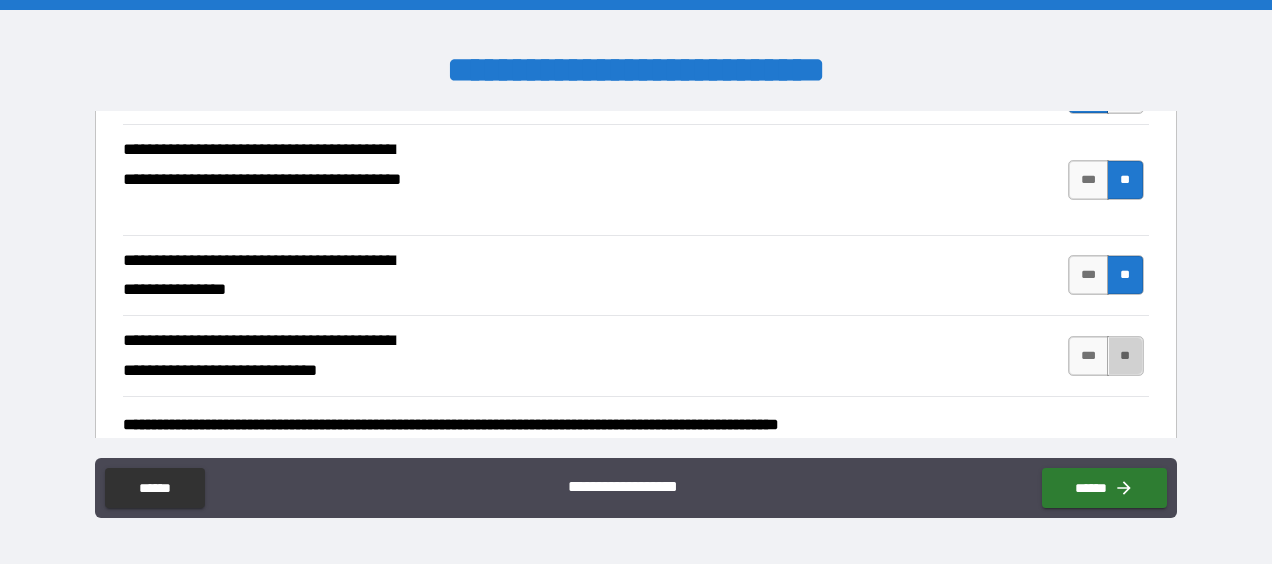 drag, startPoint x: 1119, startPoint y: 352, endPoint x: 1136, endPoint y: 339, distance: 21.400934 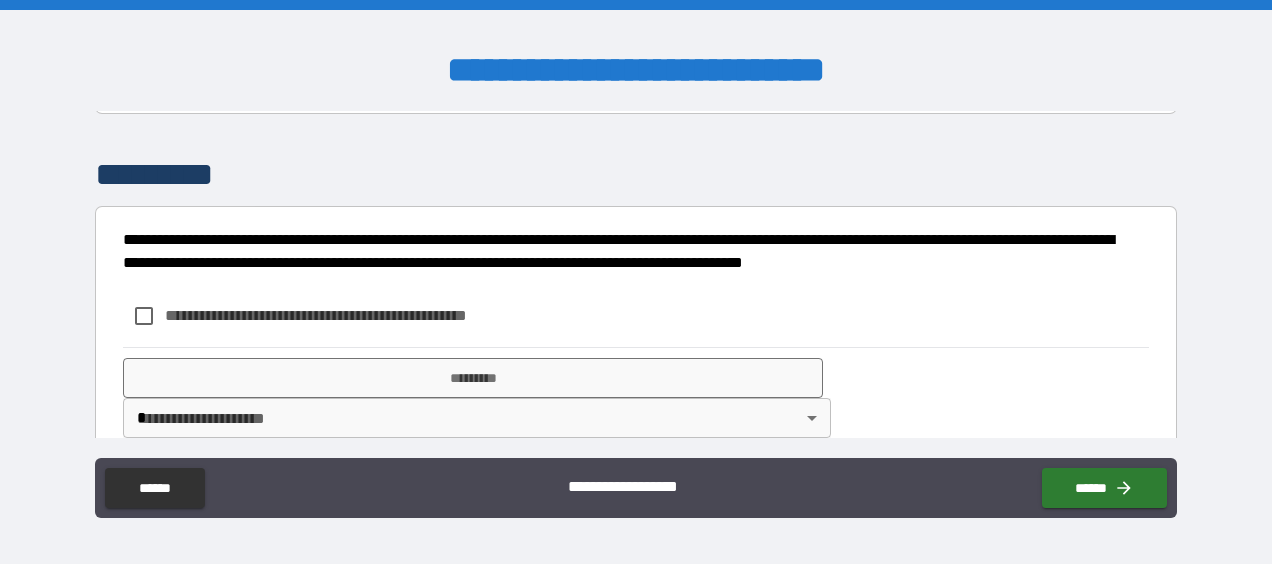 scroll, scrollTop: 611, scrollLeft: 0, axis: vertical 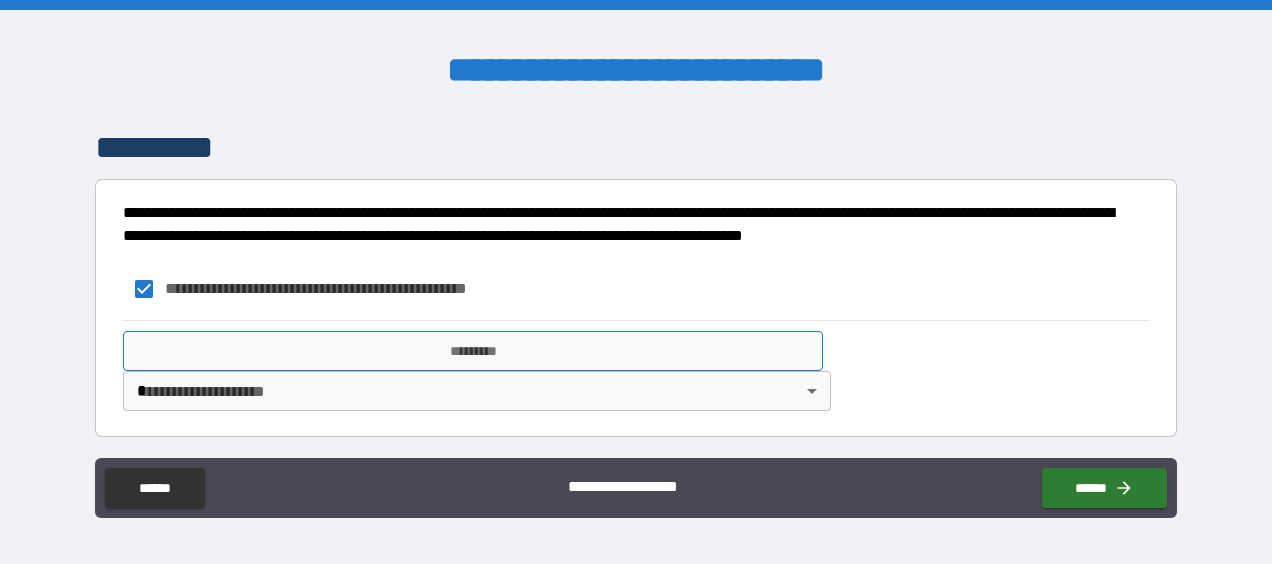 click on "*********" at bounding box center (473, 351) 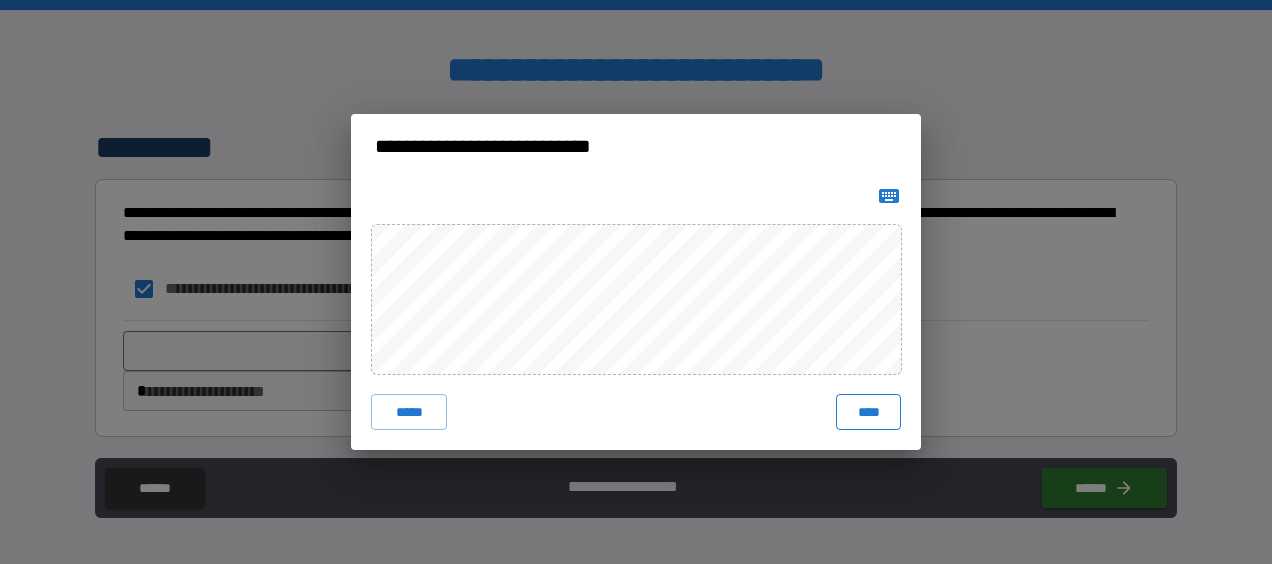 click on "****" at bounding box center (868, 412) 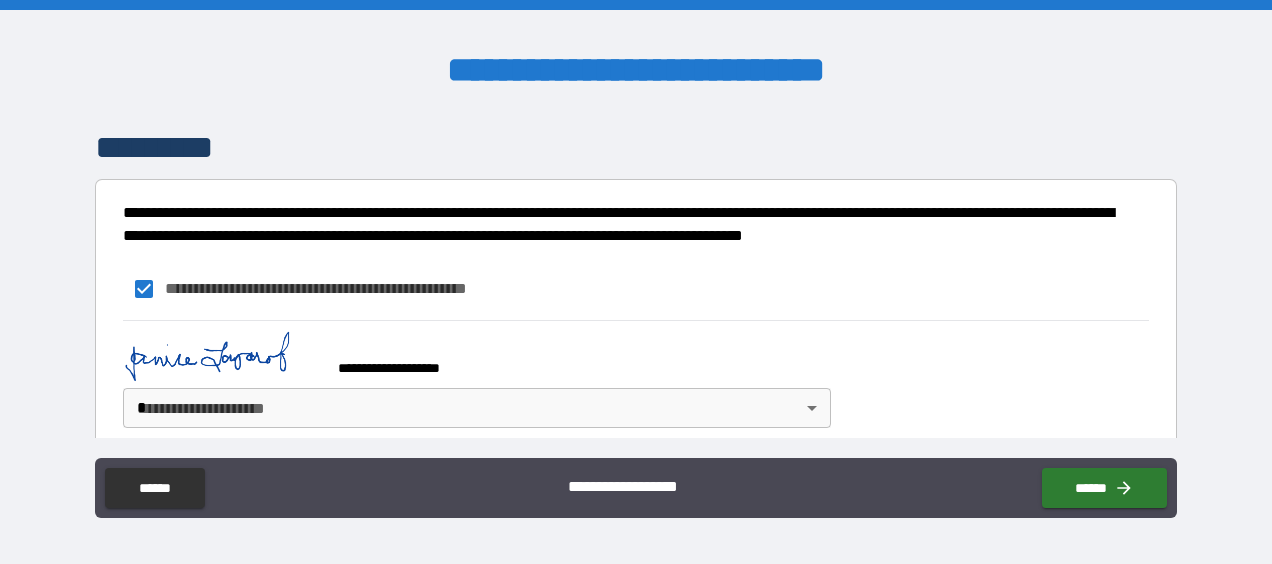 click on "**********" at bounding box center [636, 282] 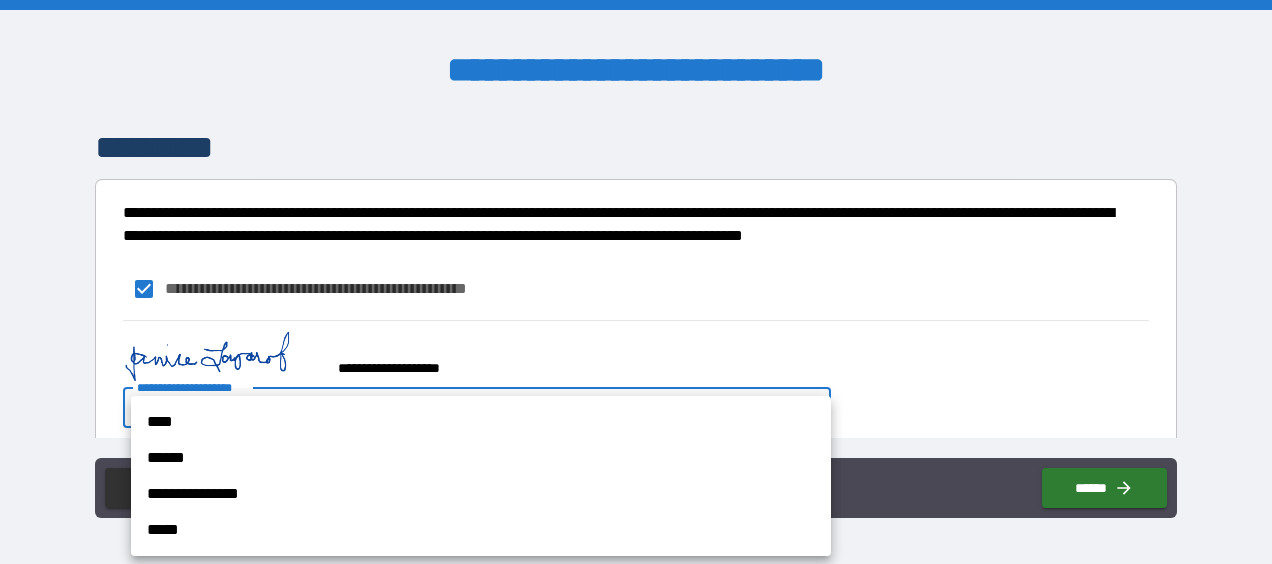 click on "****" at bounding box center [481, 422] 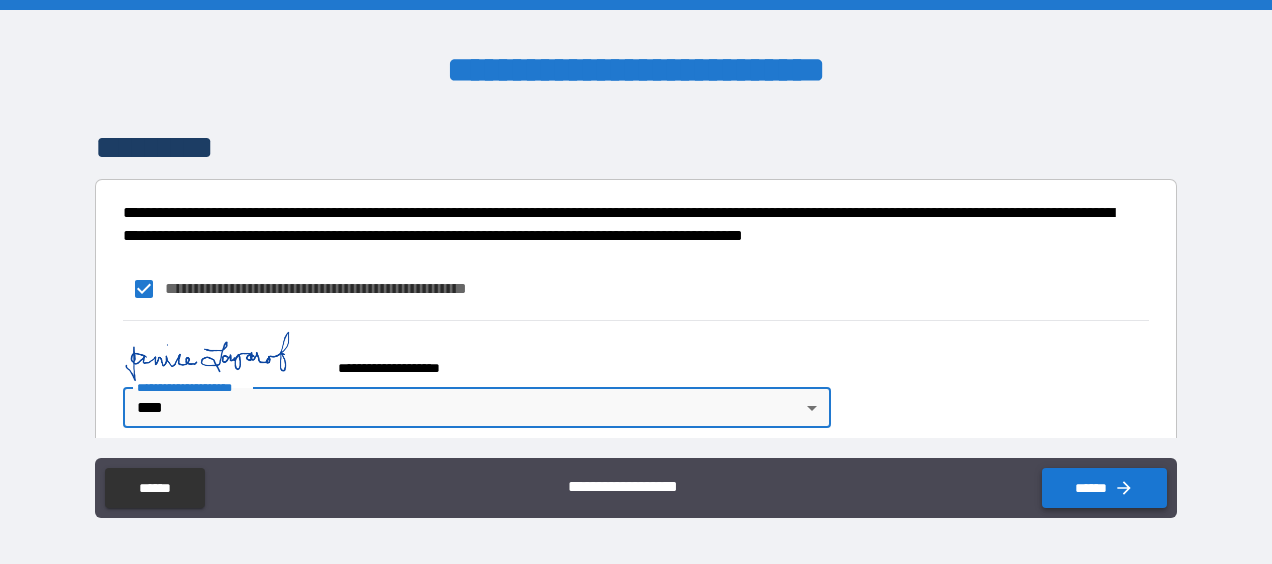 click on "******" at bounding box center (1104, 488) 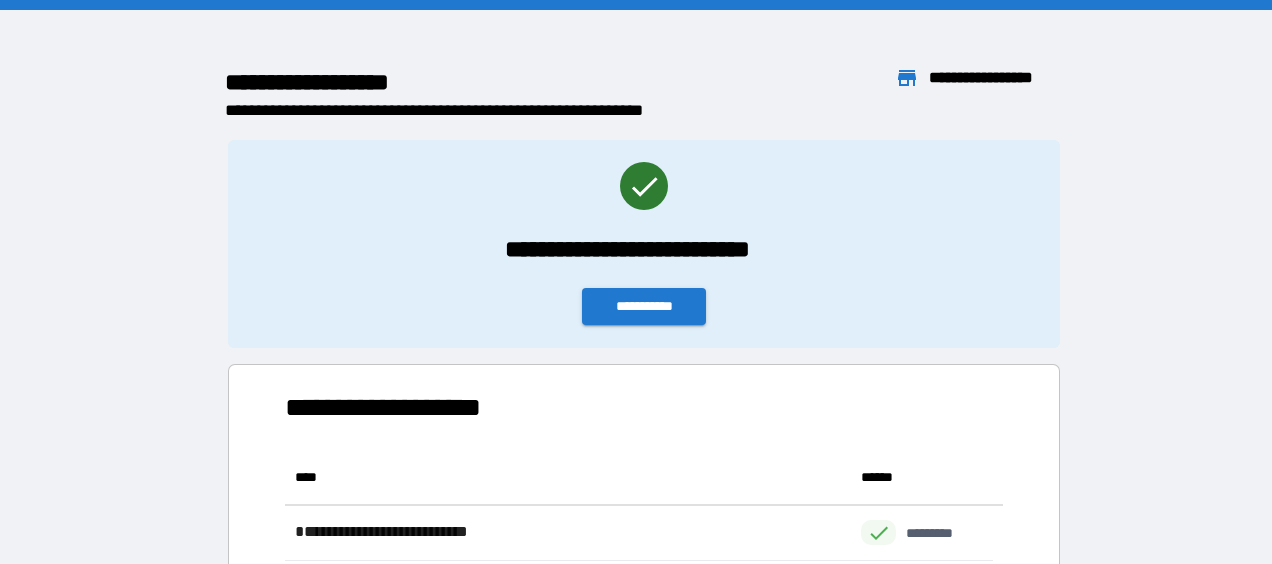 scroll, scrollTop: 16, scrollLeft: 16, axis: both 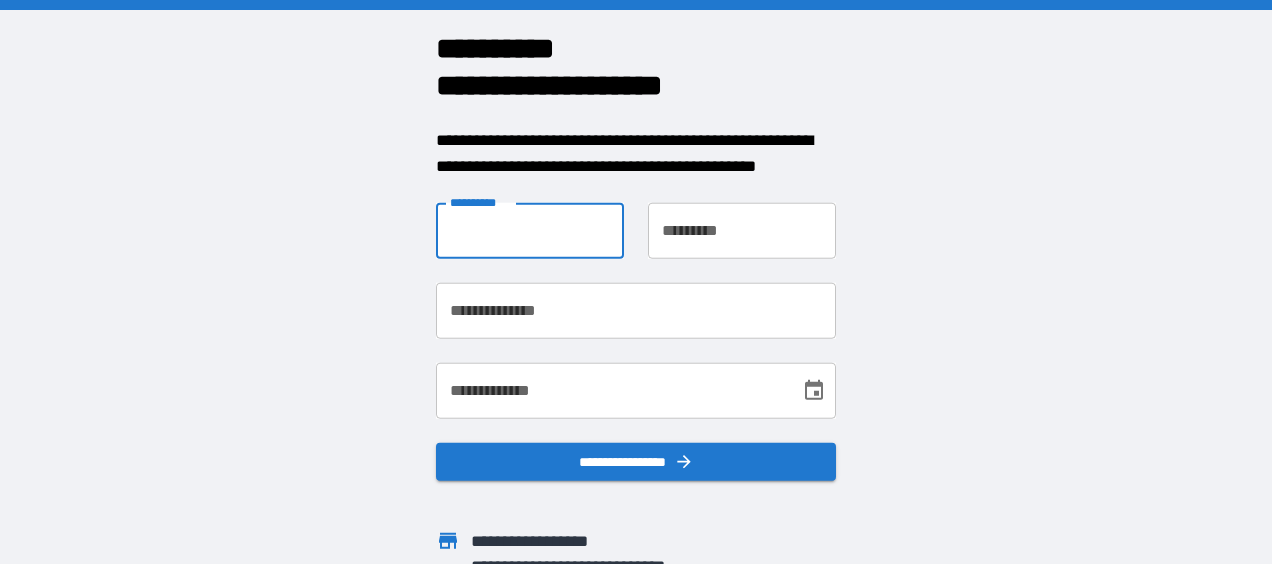 click on "**********" at bounding box center (530, 231) 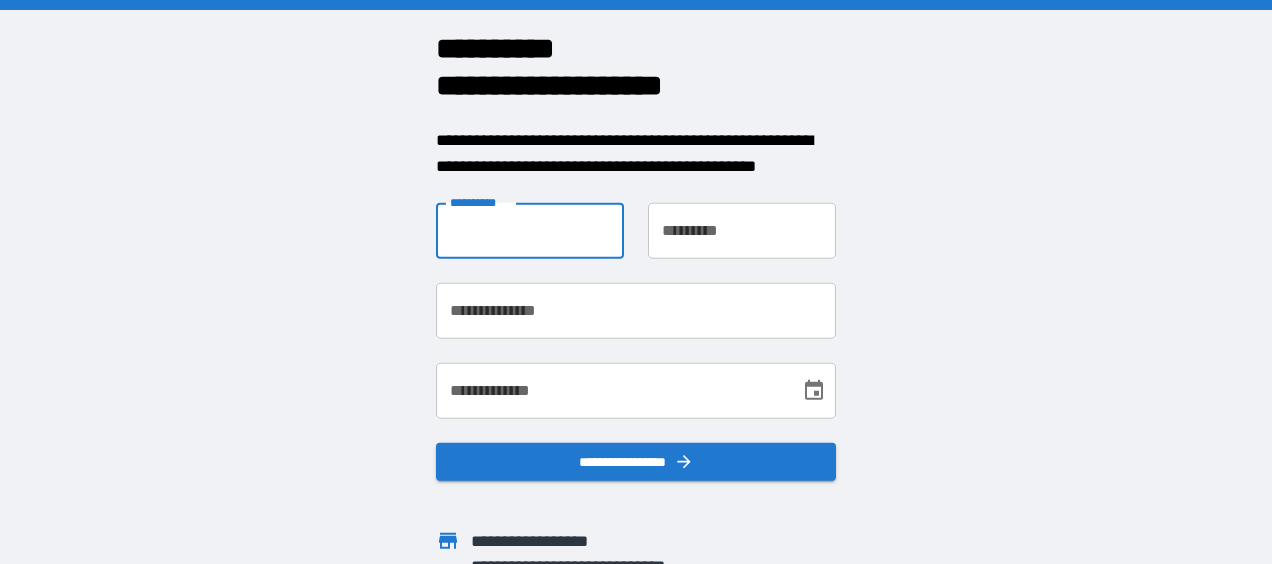 type on "******" 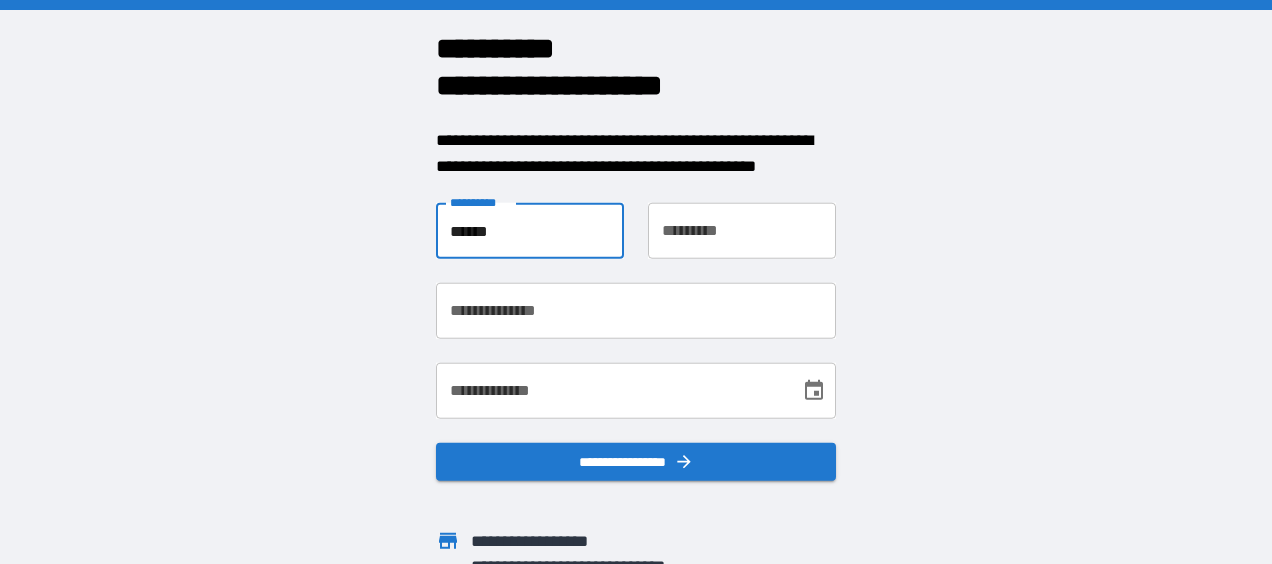 type on "*******" 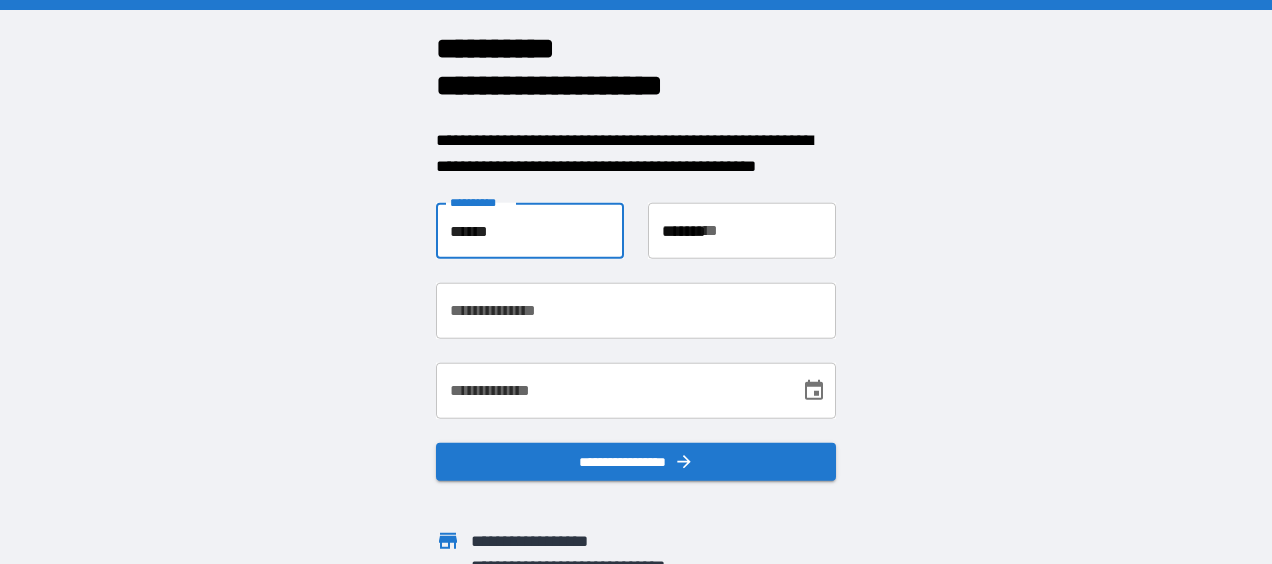 type on "**********" 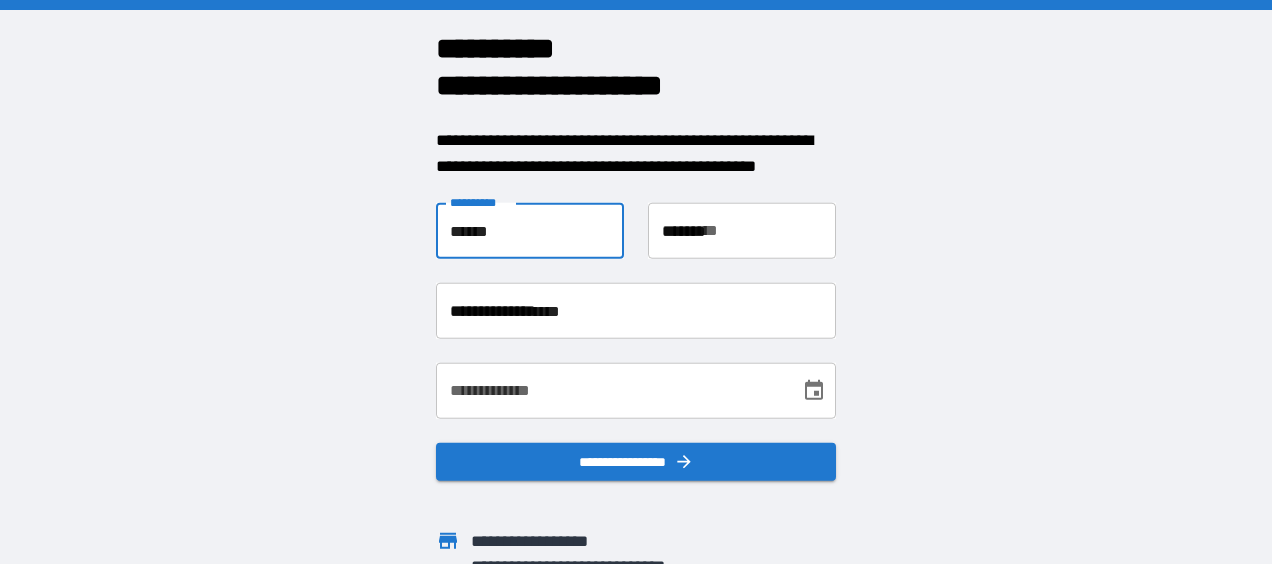 type on "**********" 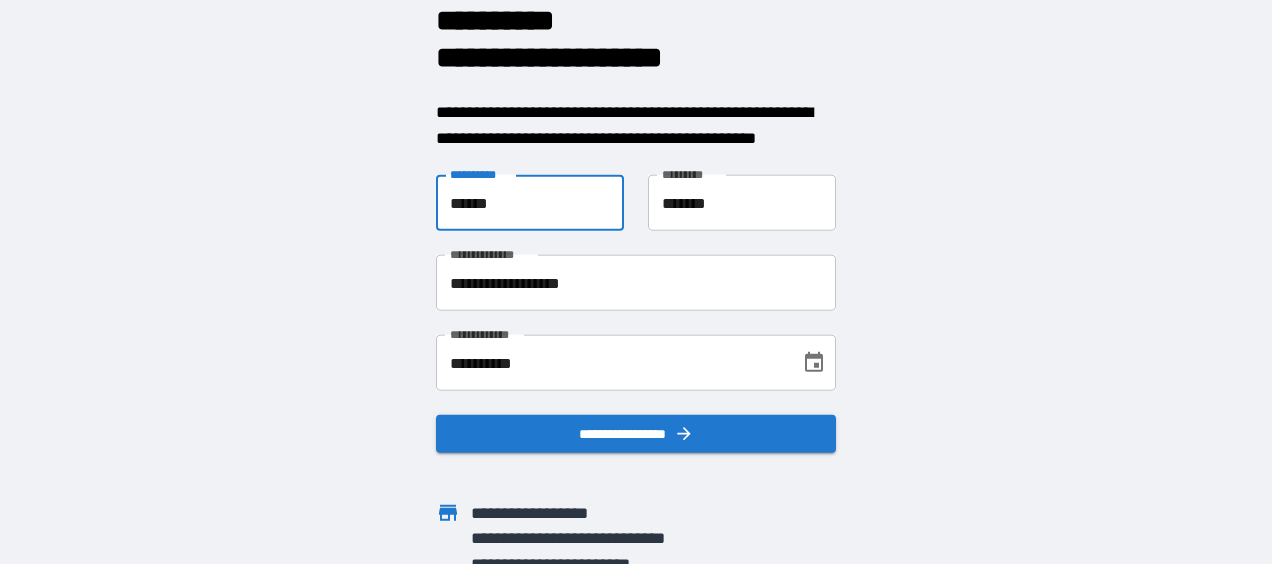 scroll, scrollTop: 66, scrollLeft: 0, axis: vertical 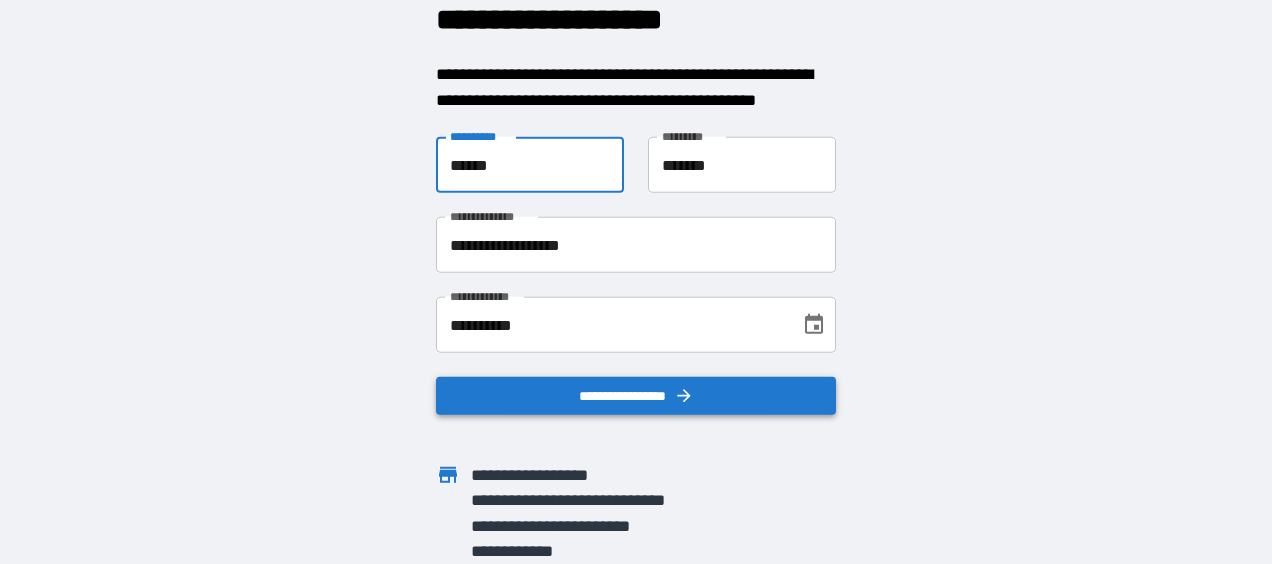 click on "**********" at bounding box center [636, 396] 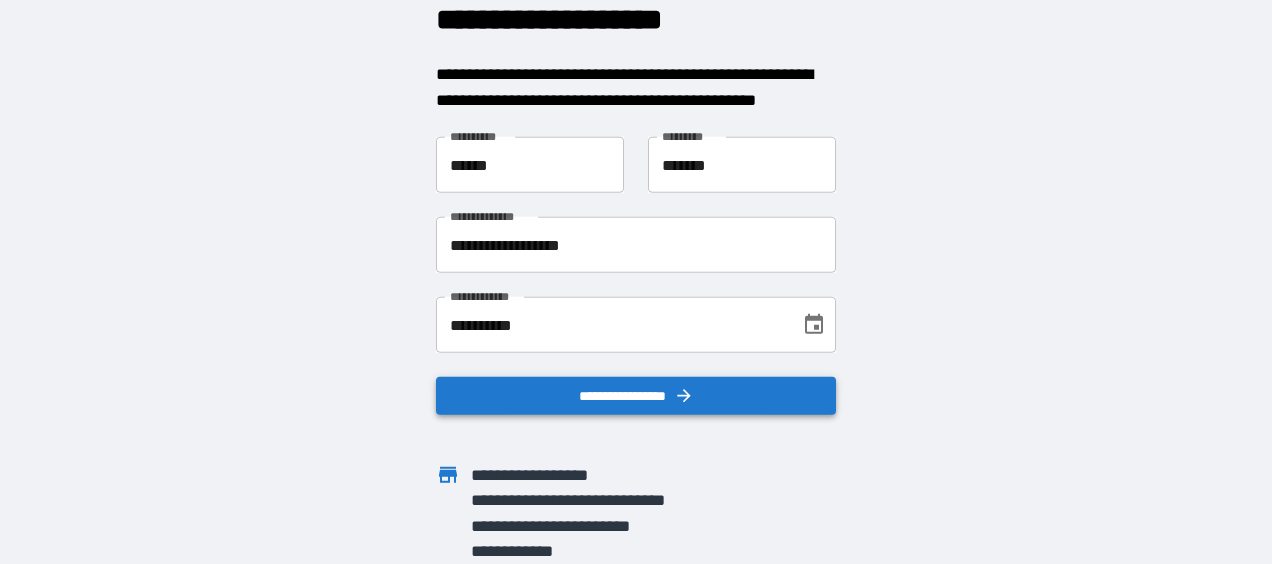scroll, scrollTop: 0, scrollLeft: 0, axis: both 